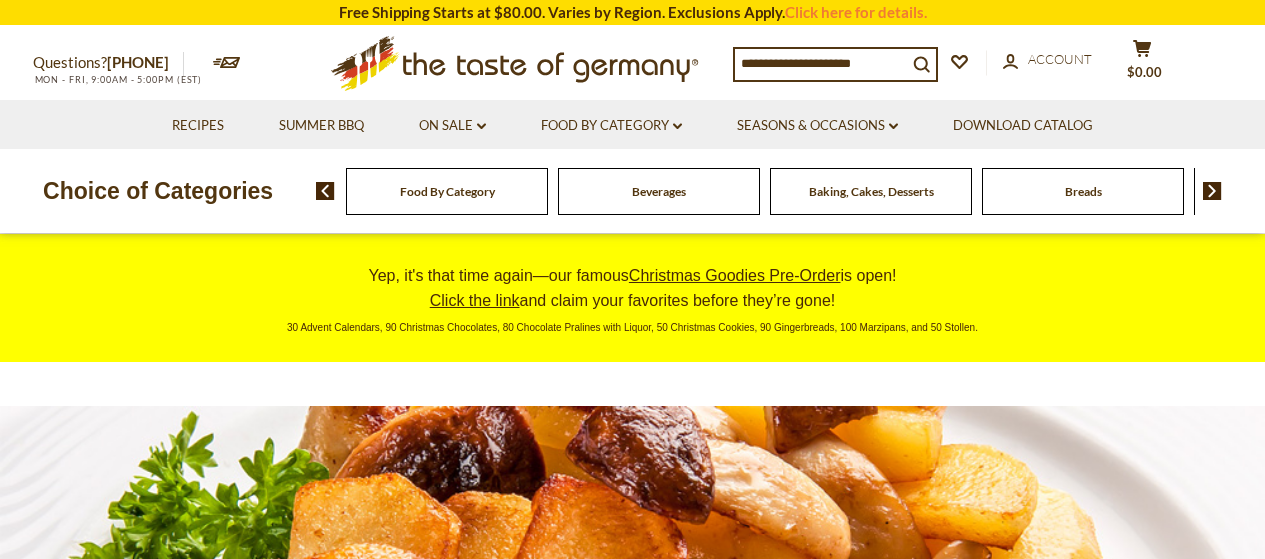 scroll, scrollTop: 0, scrollLeft: 0, axis: both 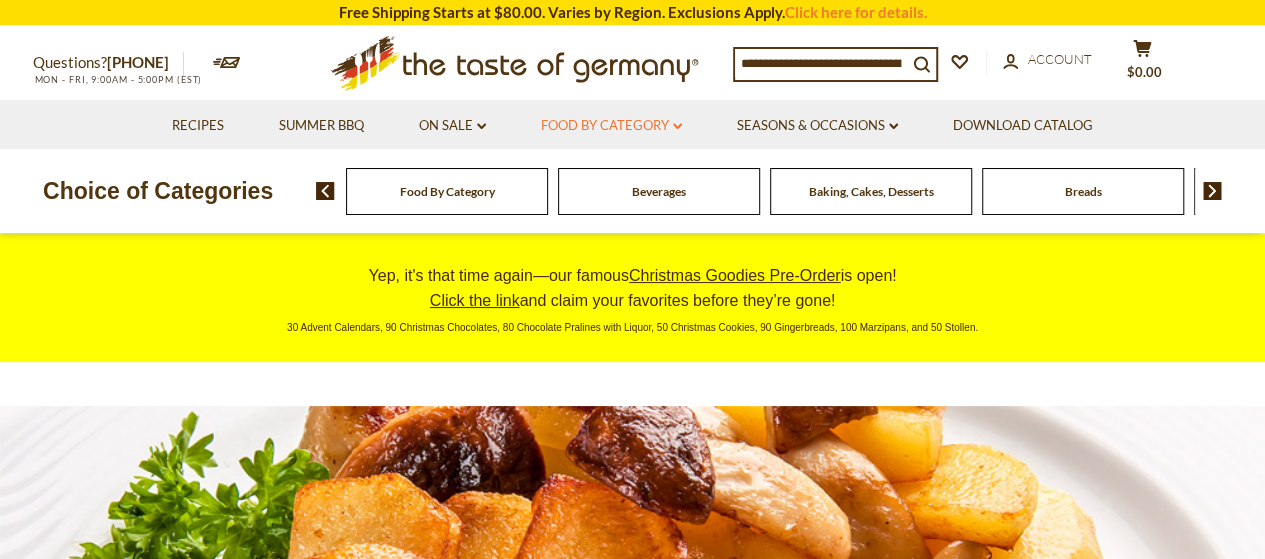 click on "Food By Category
dropdown_arrow" at bounding box center (611, 126) 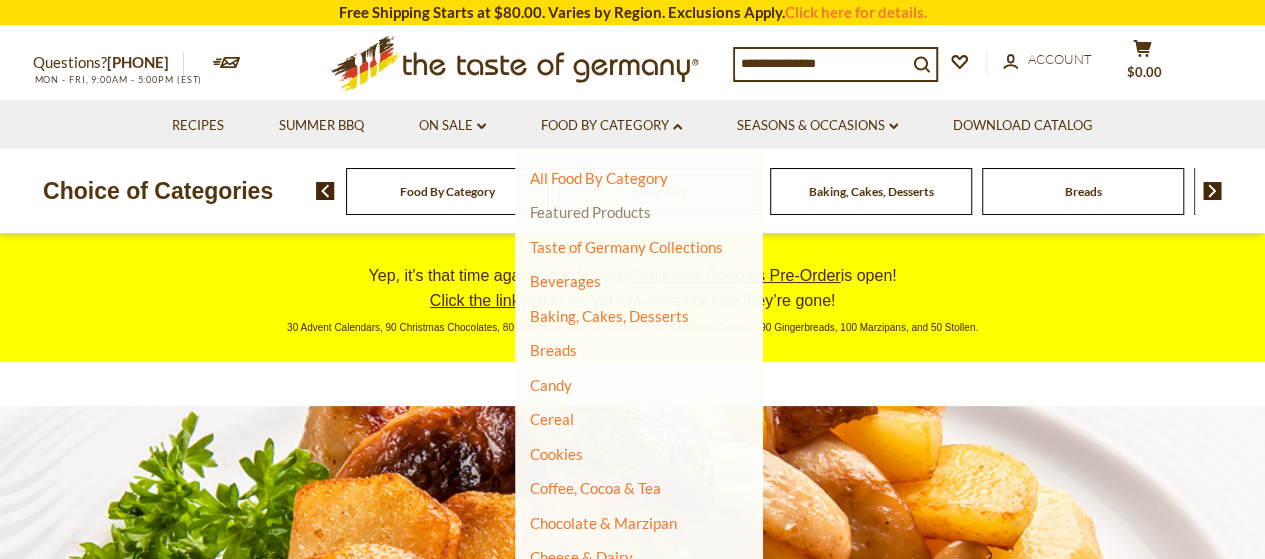 click on "Featured Products" at bounding box center (590, 212) 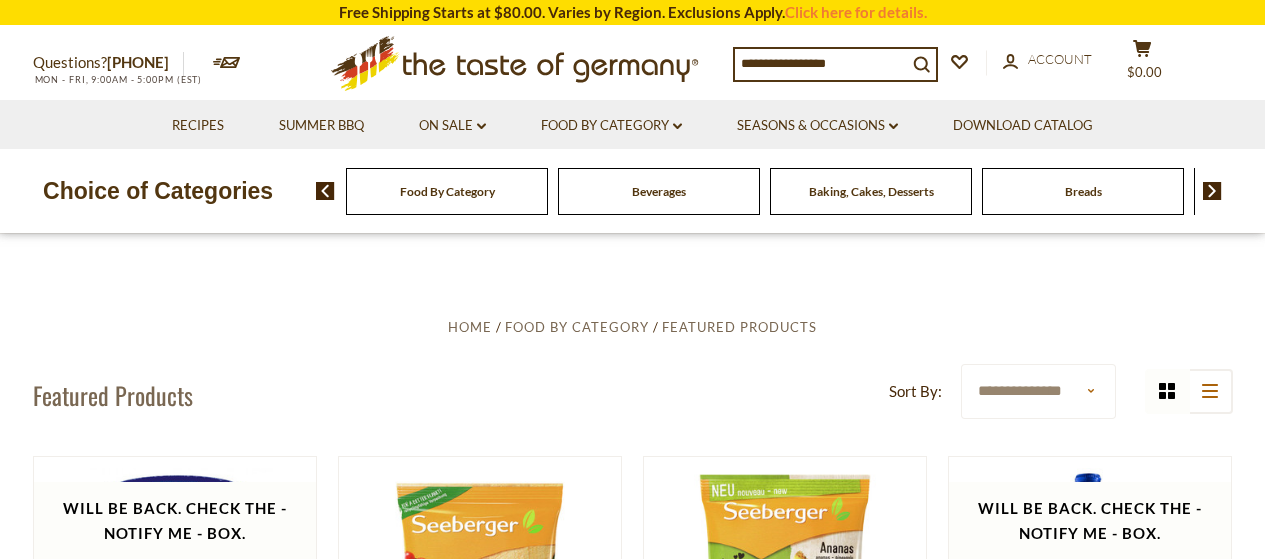 scroll, scrollTop: 0, scrollLeft: 0, axis: both 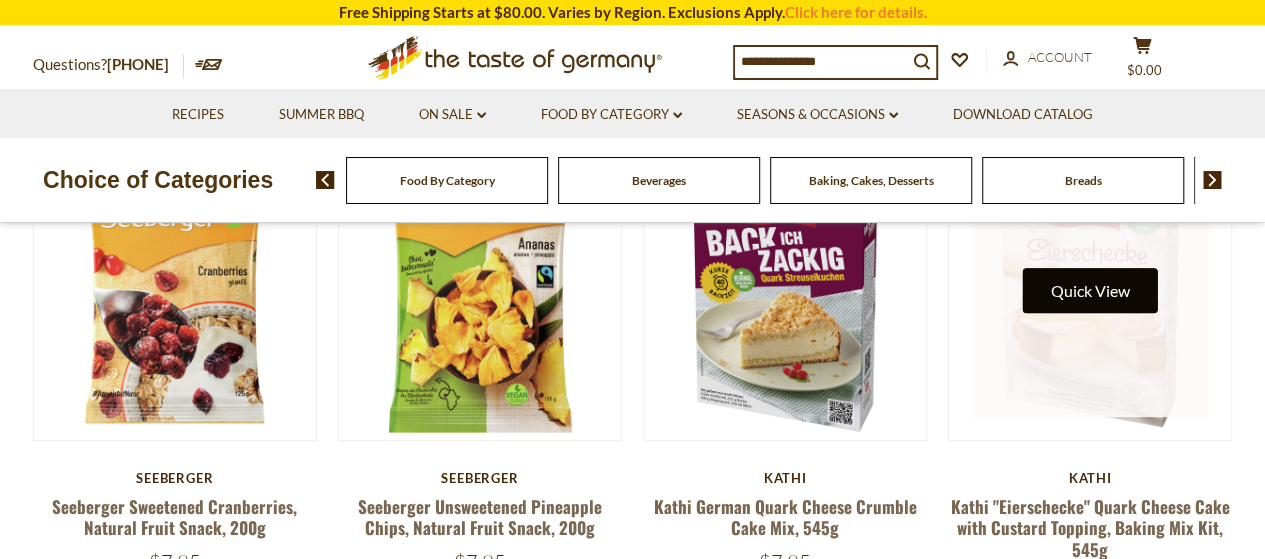 click on "Quick View" at bounding box center (1090, 290) 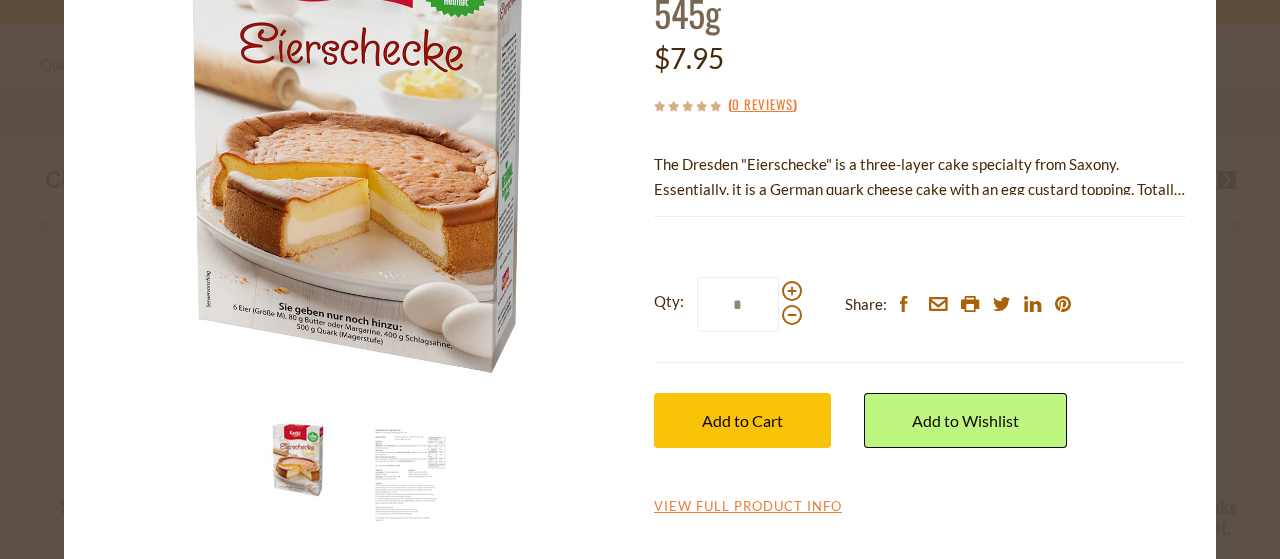 scroll, scrollTop: 242, scrollLeft: 0, axis: vertical 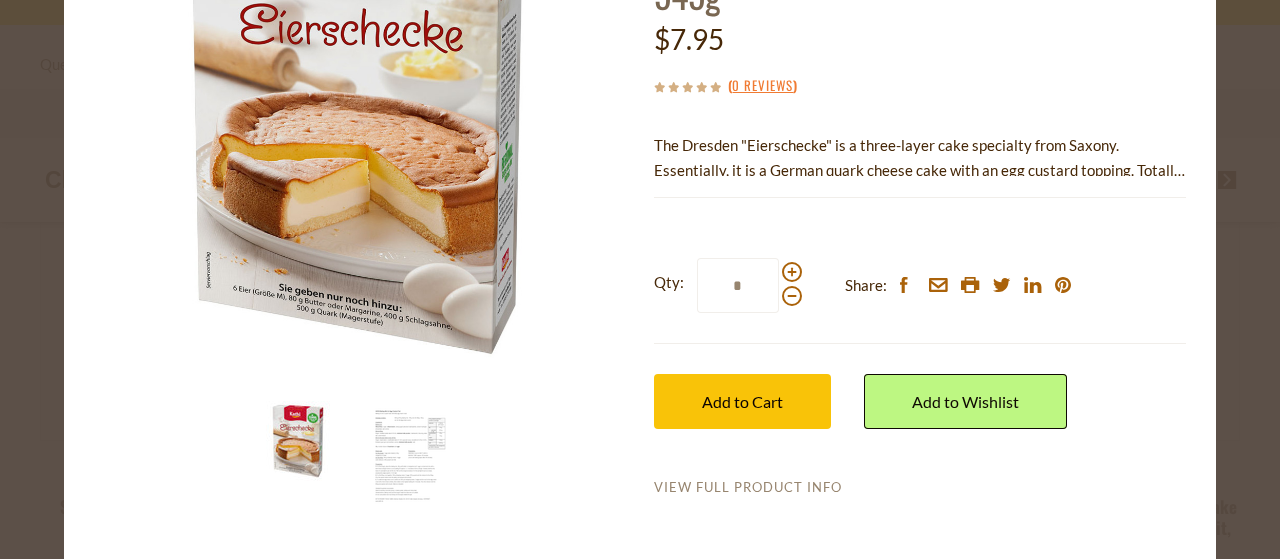 click on "View Full Product Info" at bounding box center [748, 488] 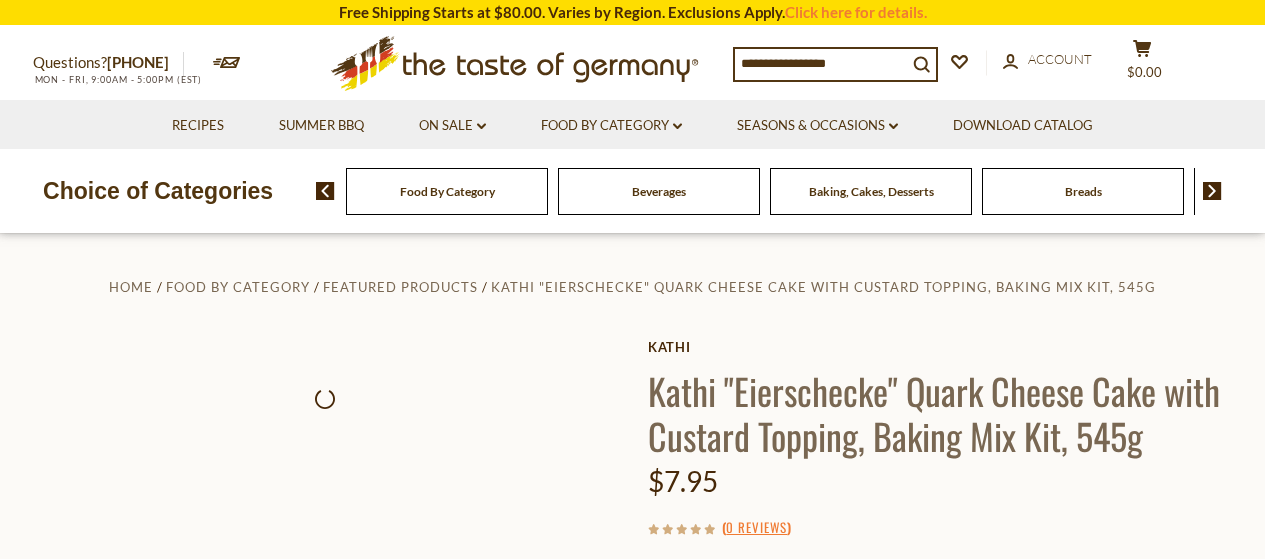 scroll, scrollTop: 0, scrollLeft: 0, axis: both 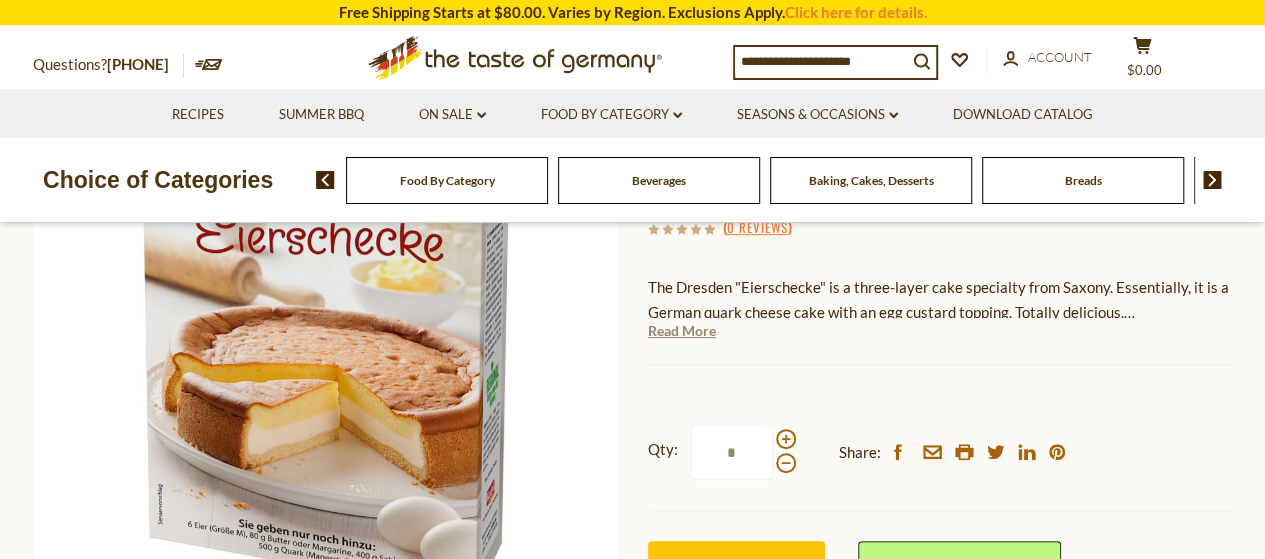 click on "Read More" at bounding box center [682, 331] 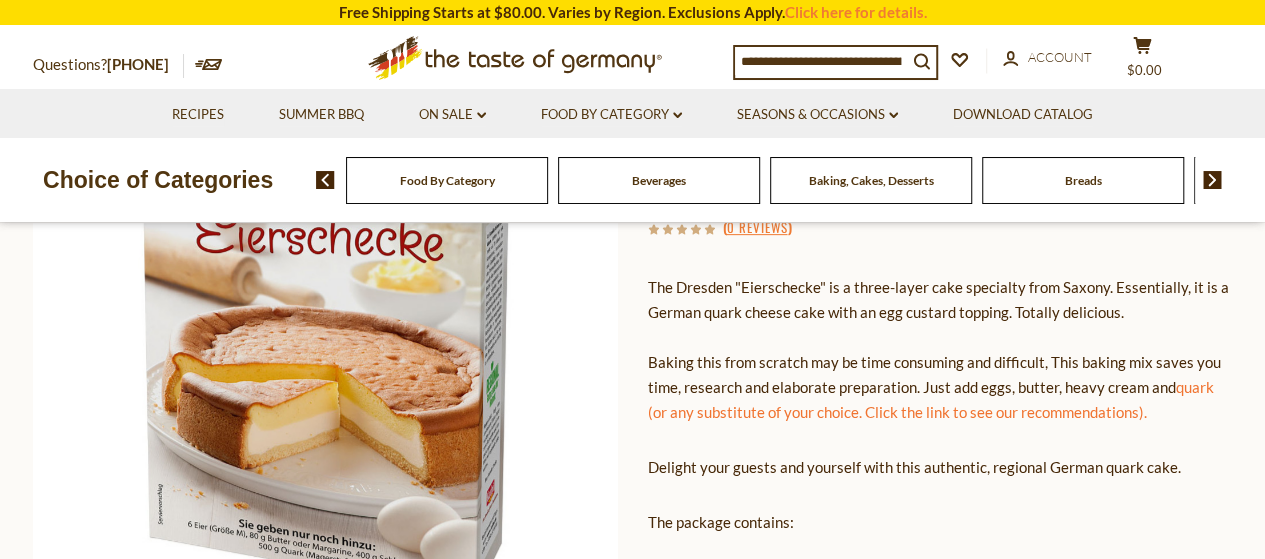 scroll, scrollTop: 500, scrollLeft: 0, axis: vertical 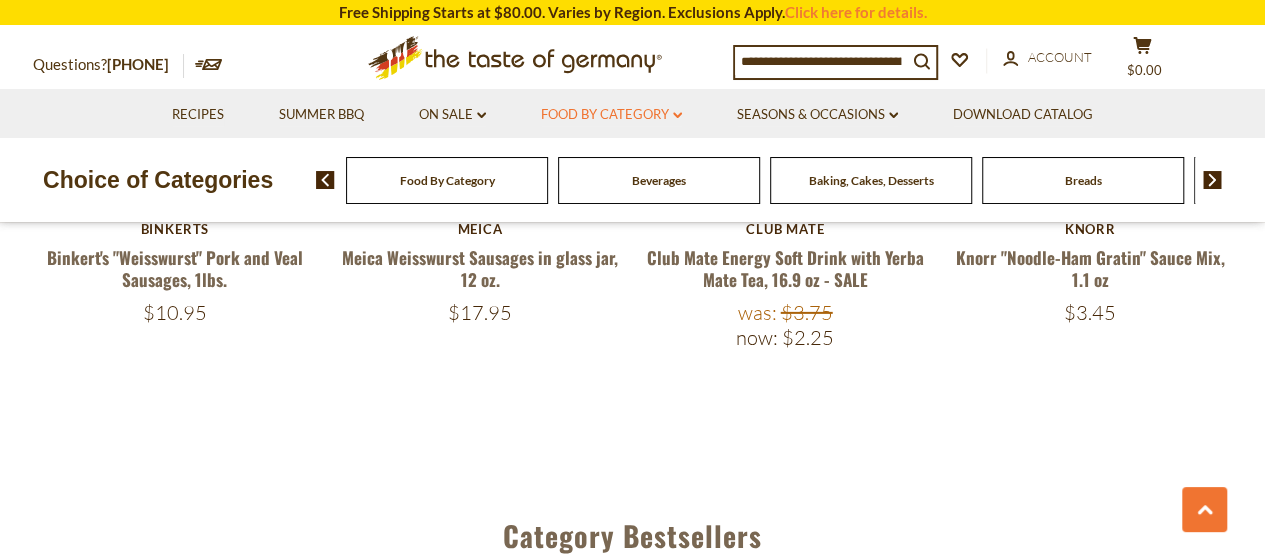 click on "Food By Category
dropdown_arrow" at bounding box center (611, 115) 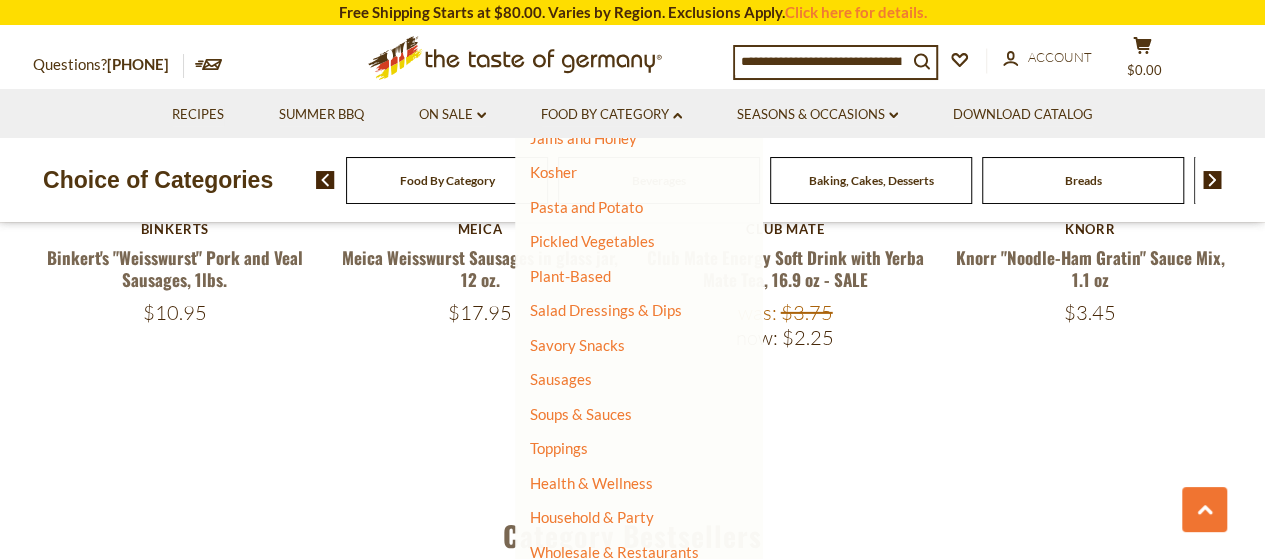 scroll, scrollTop: 519, scrollLeft: 0, axis: vertical 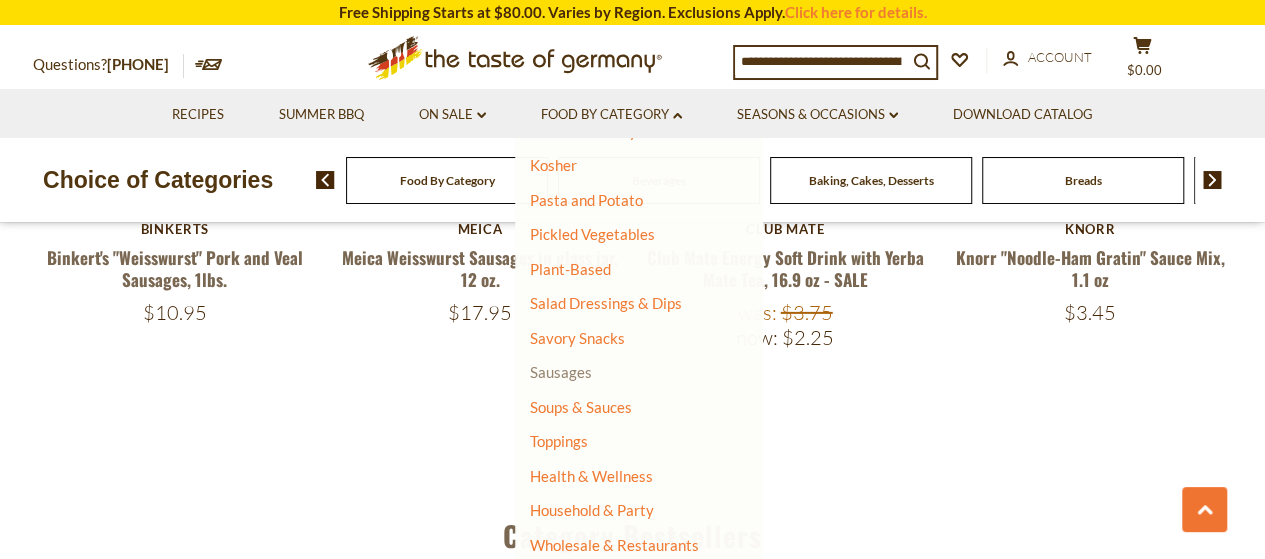 click on "Sausages" at bounding box center [561, 372] 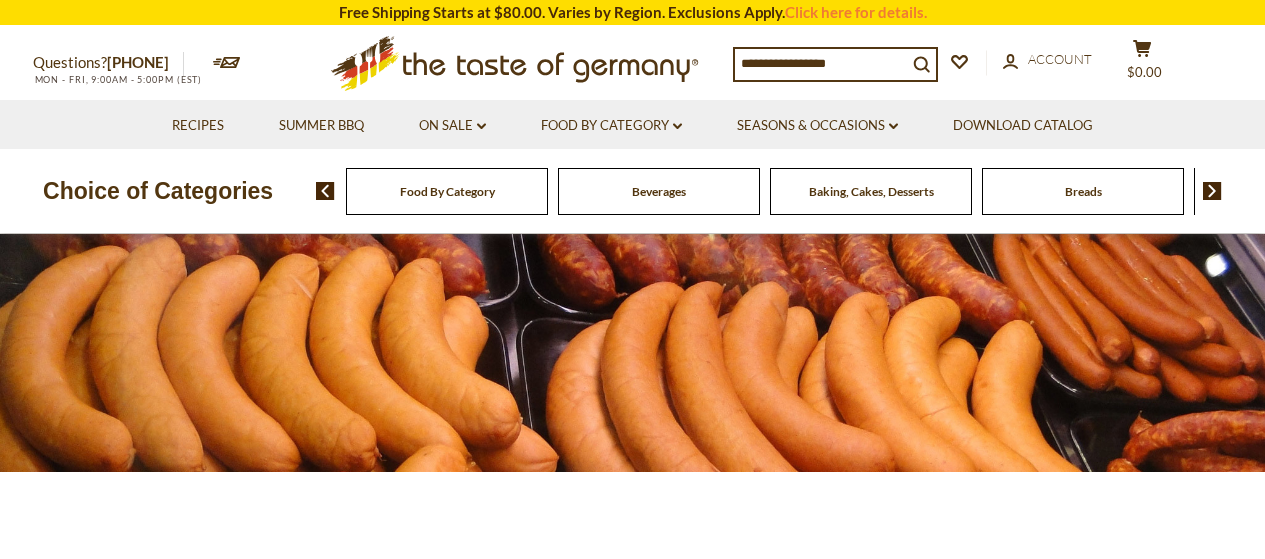 scroll, scrollTop: 0, scrollLeft: 0, axis: both 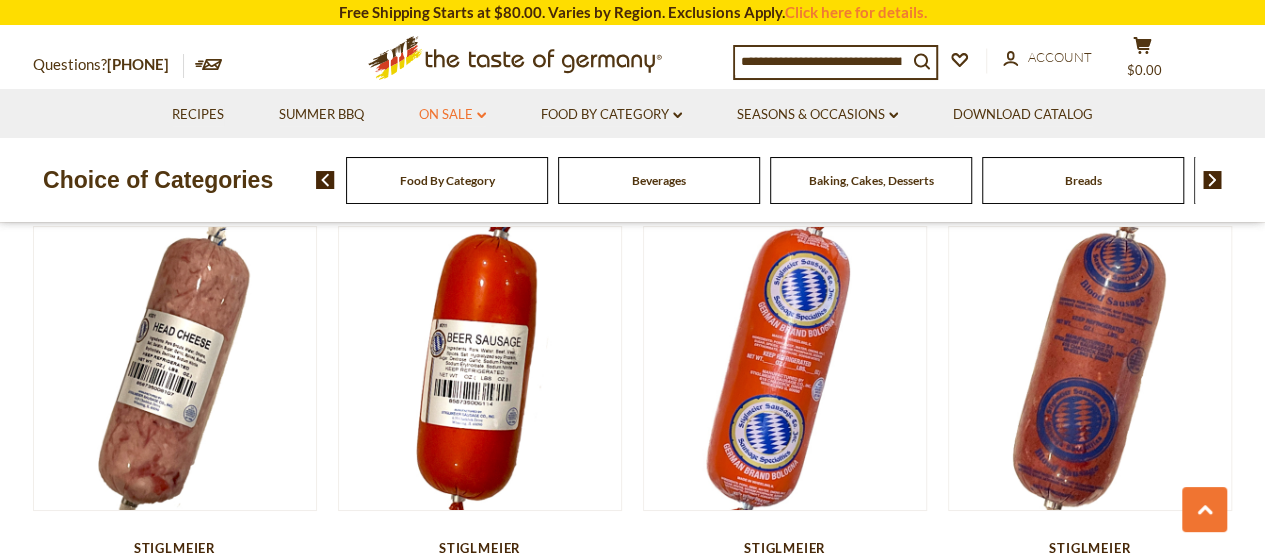click on "On Sale
dropdown_arrow" at bounding box center (452, 115) 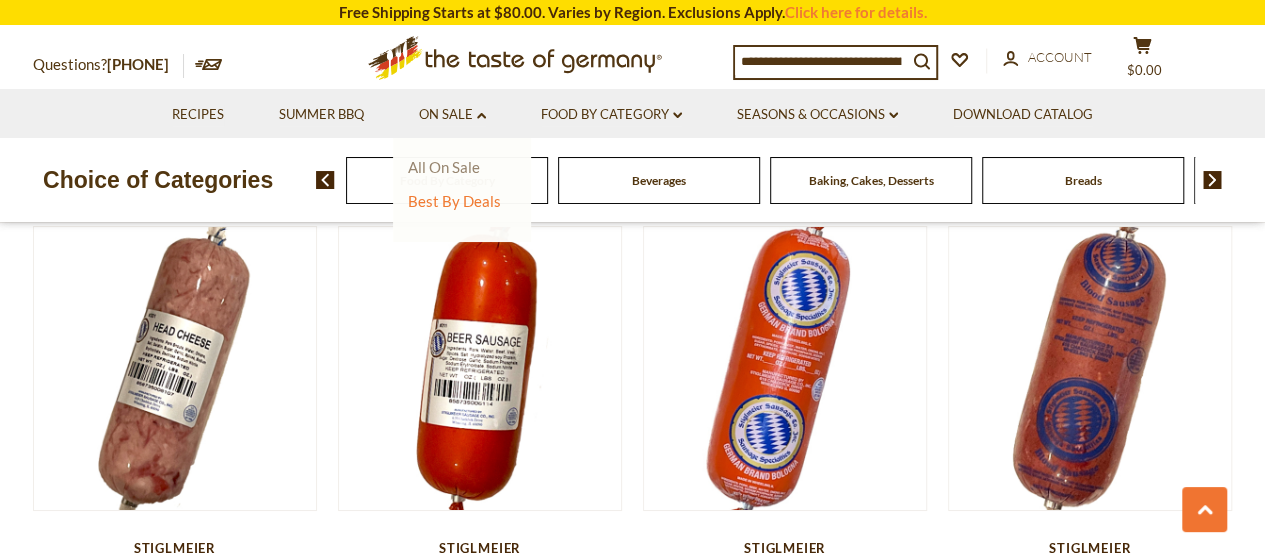 click on "All On Sale" at bounding box center (444, 167) 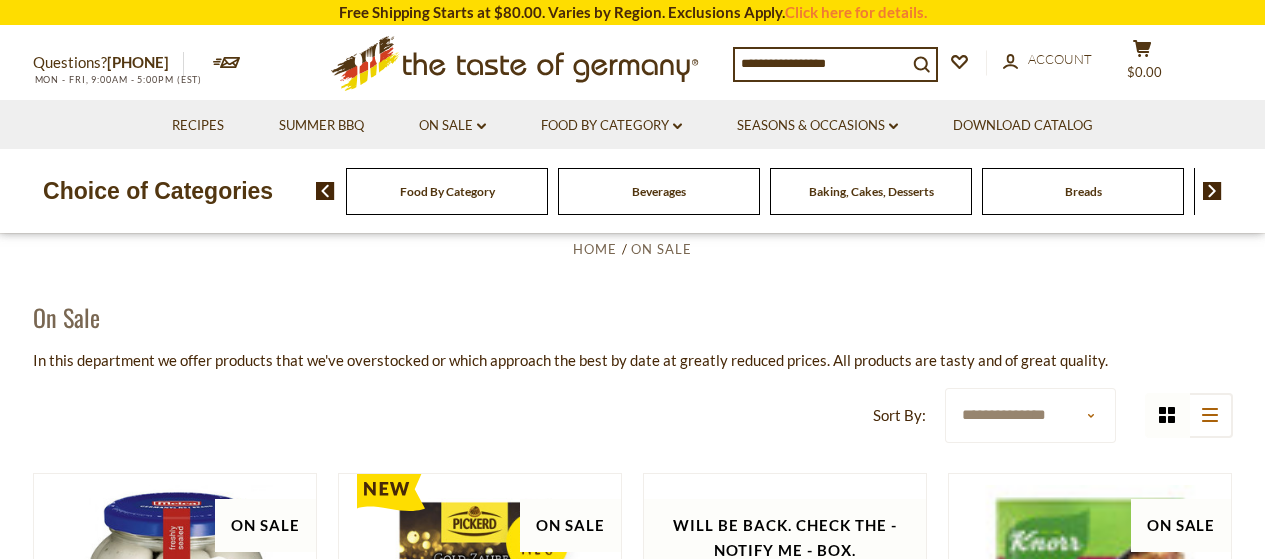 scroll, scrollTop: 0, scrollLeft: 0, axis: both 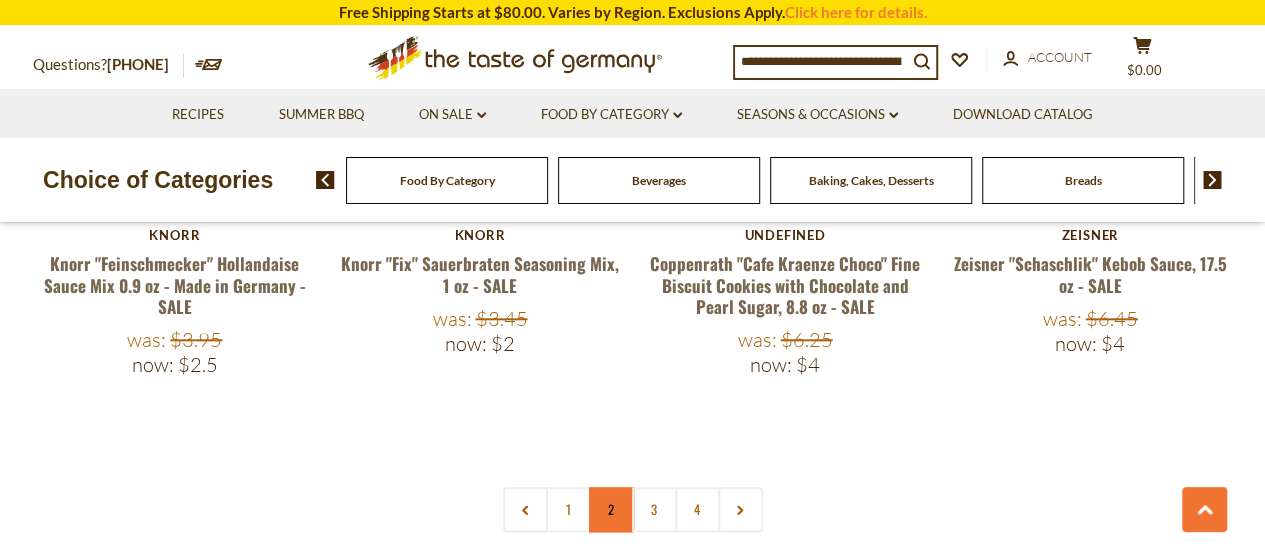 click on "2" at bounding box center [611, 509] 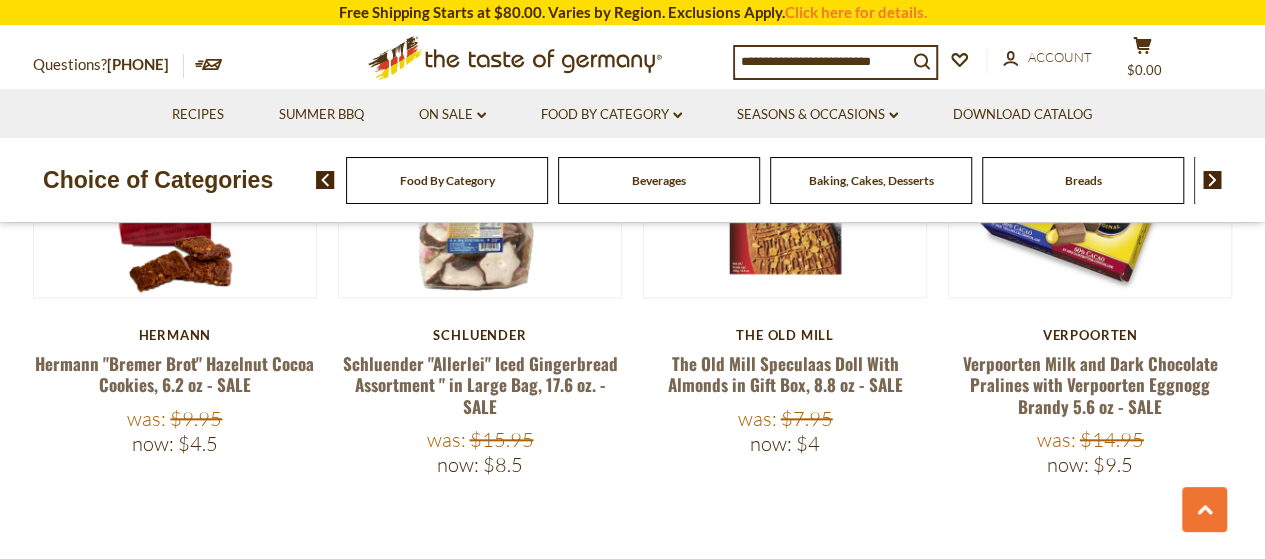 scroll, scrollTop: 4964, scrollLeft: 0, axis: vertical 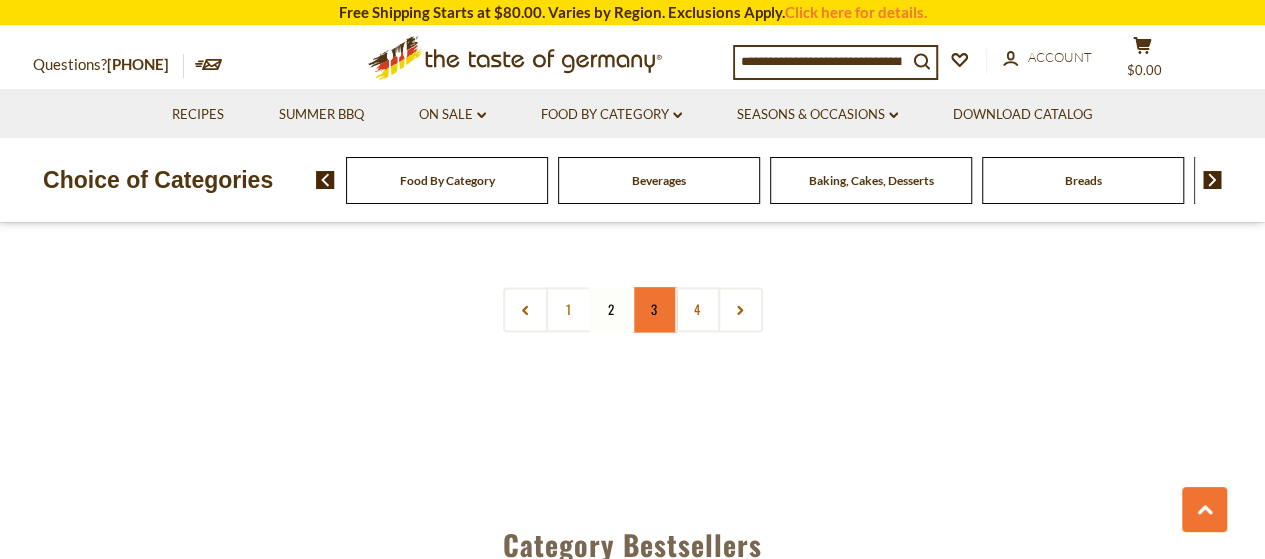 click on "3" at bounding box center [654, 309] 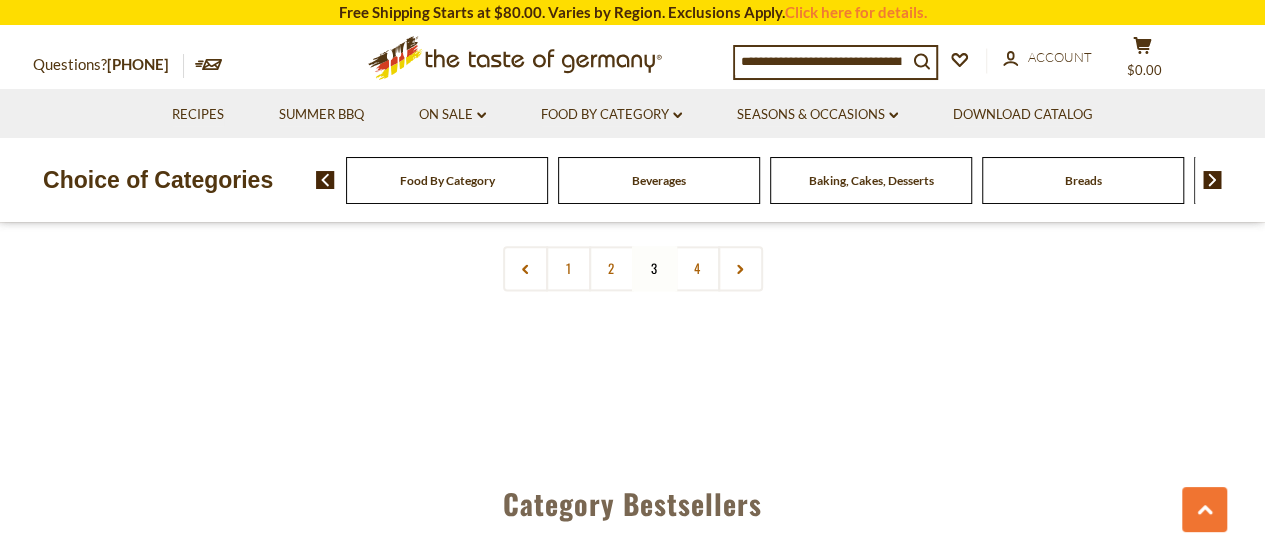 scroll, scrollTop: 4964, scrollLeft: 0, axis: vertical 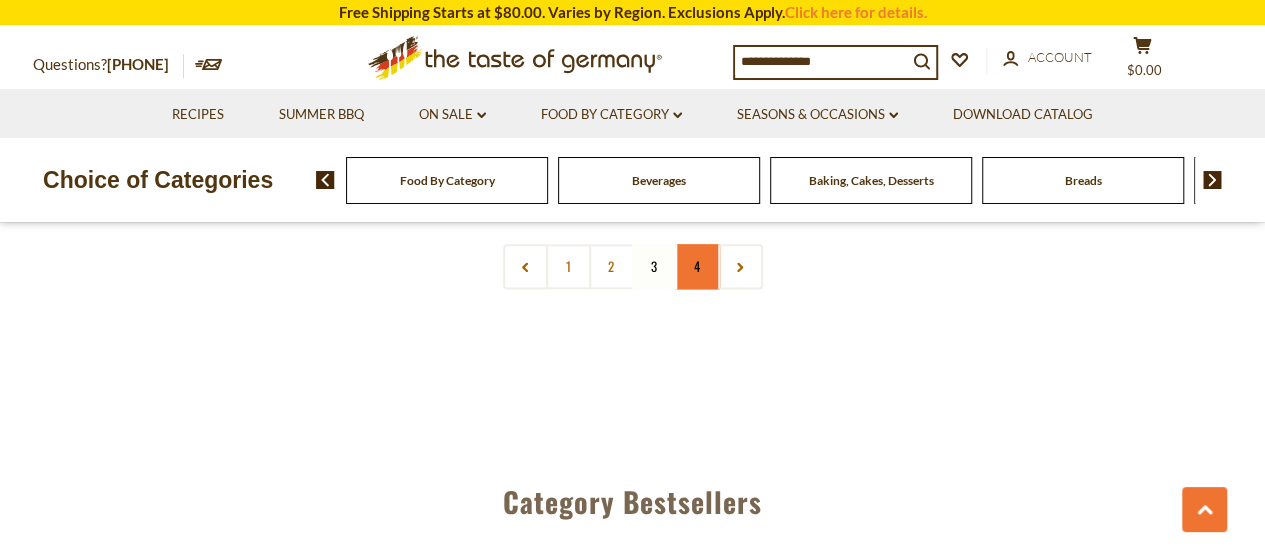 click on "4" at bounding box center (697, 266) 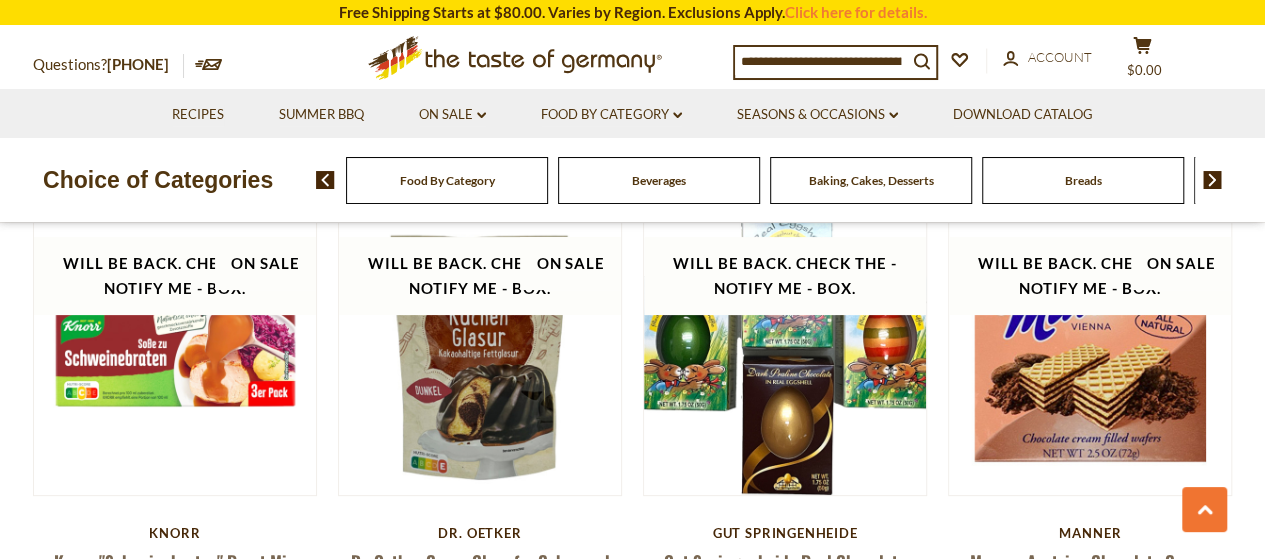 scroll, scrollTop: 4000, scrollLeft: 0, axis: vertical 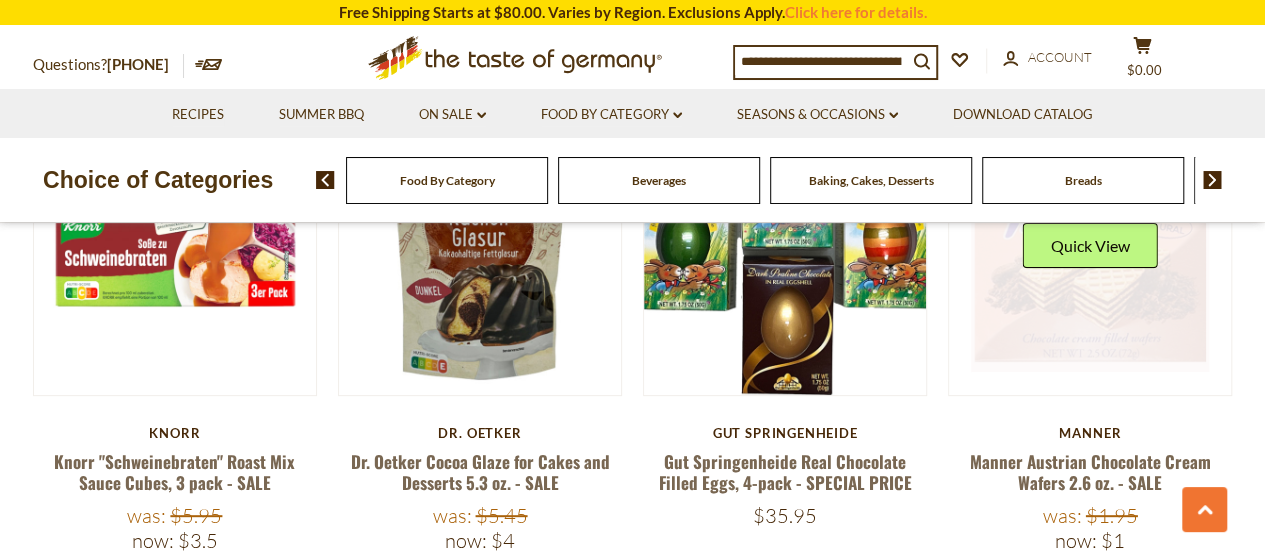 click at bounding box center (1090, 254) 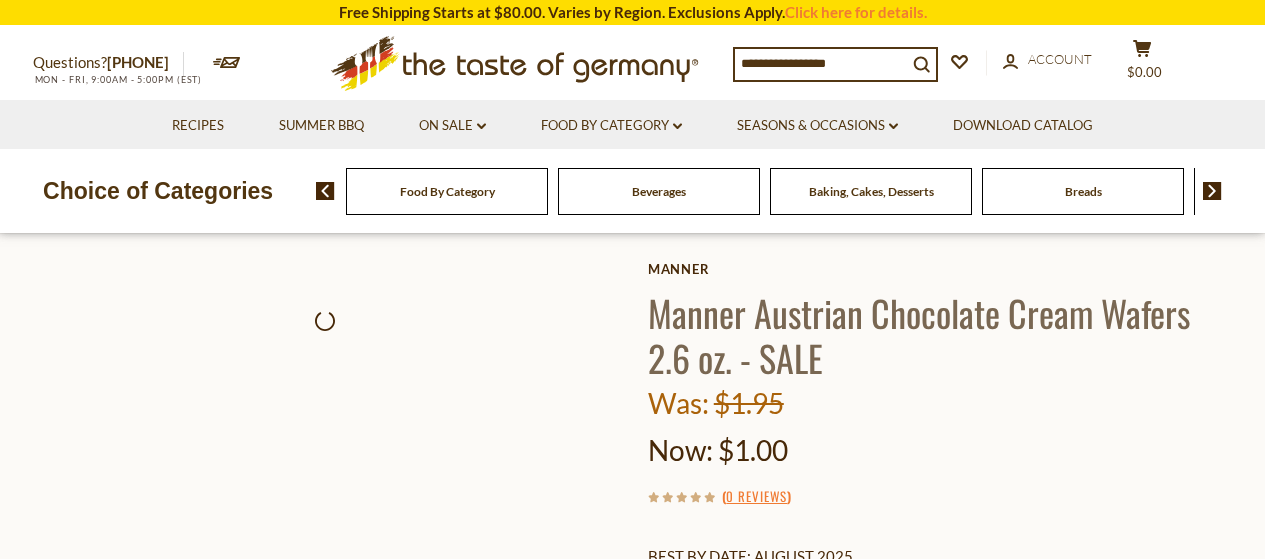 scroll, scrollTop: 0, scrollLeft: 0, axis: both 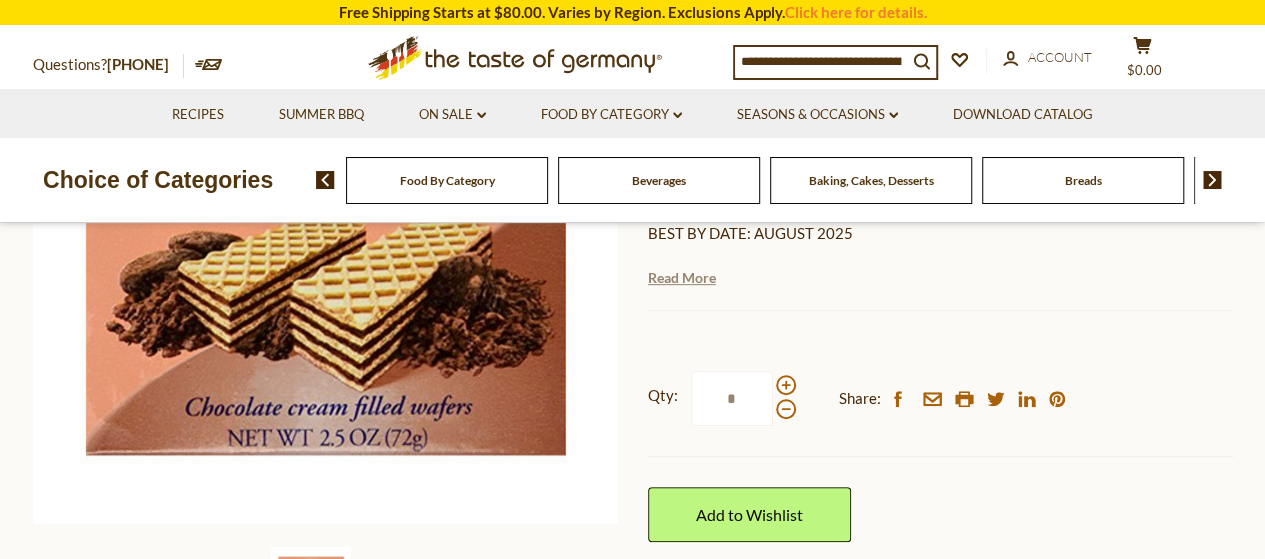 click on "Read More" at bounding box center [682, 278] 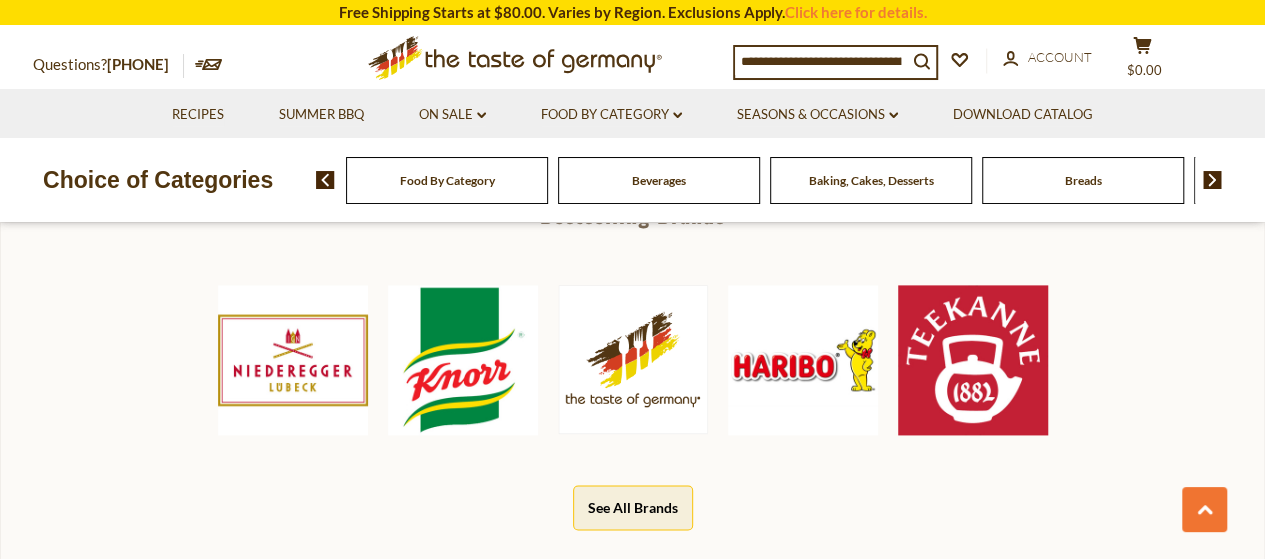 scroll, scrollTop: 1200, scrollLeft: 0, axis: vertical 